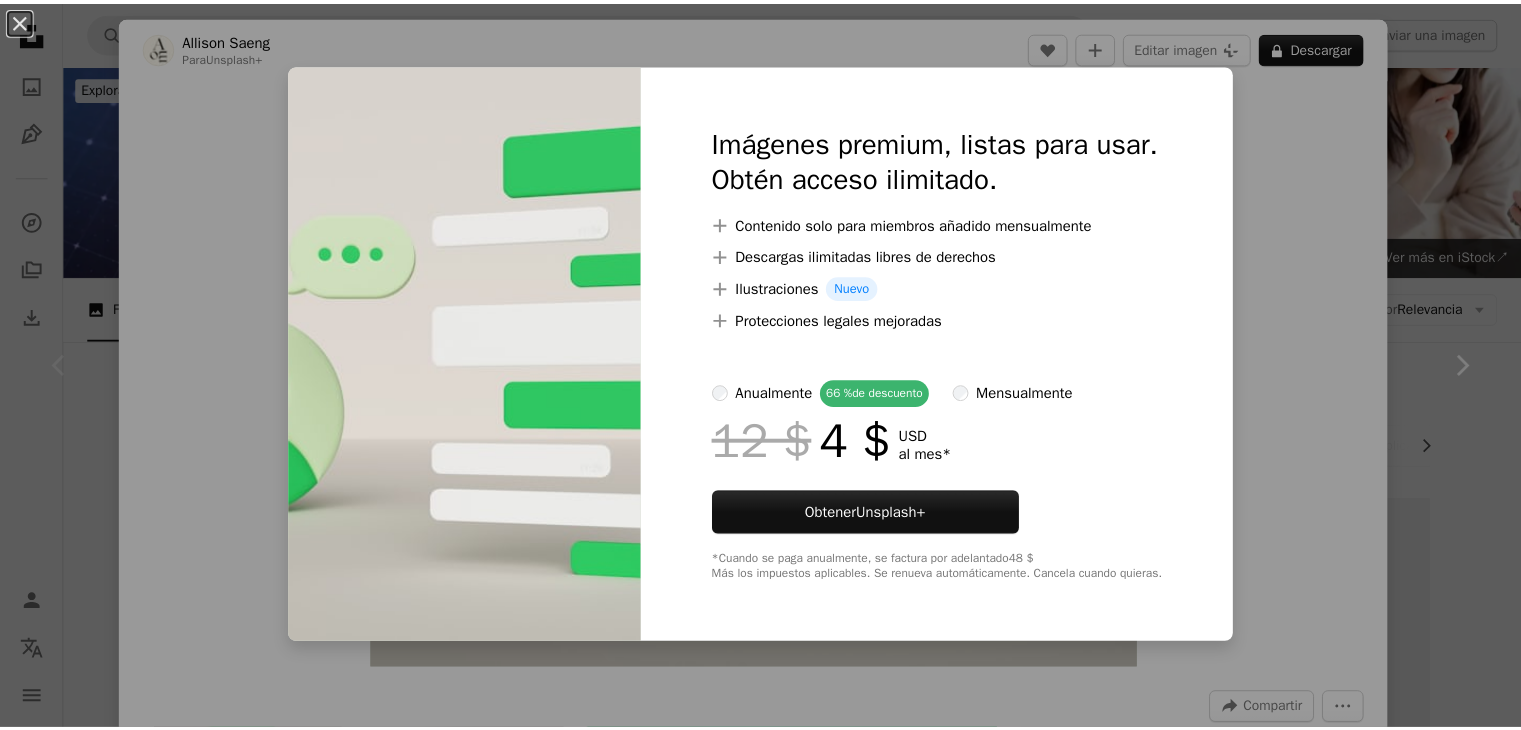 scroll, scrollTop: 396, scrollLeft: 0, axis: vertical 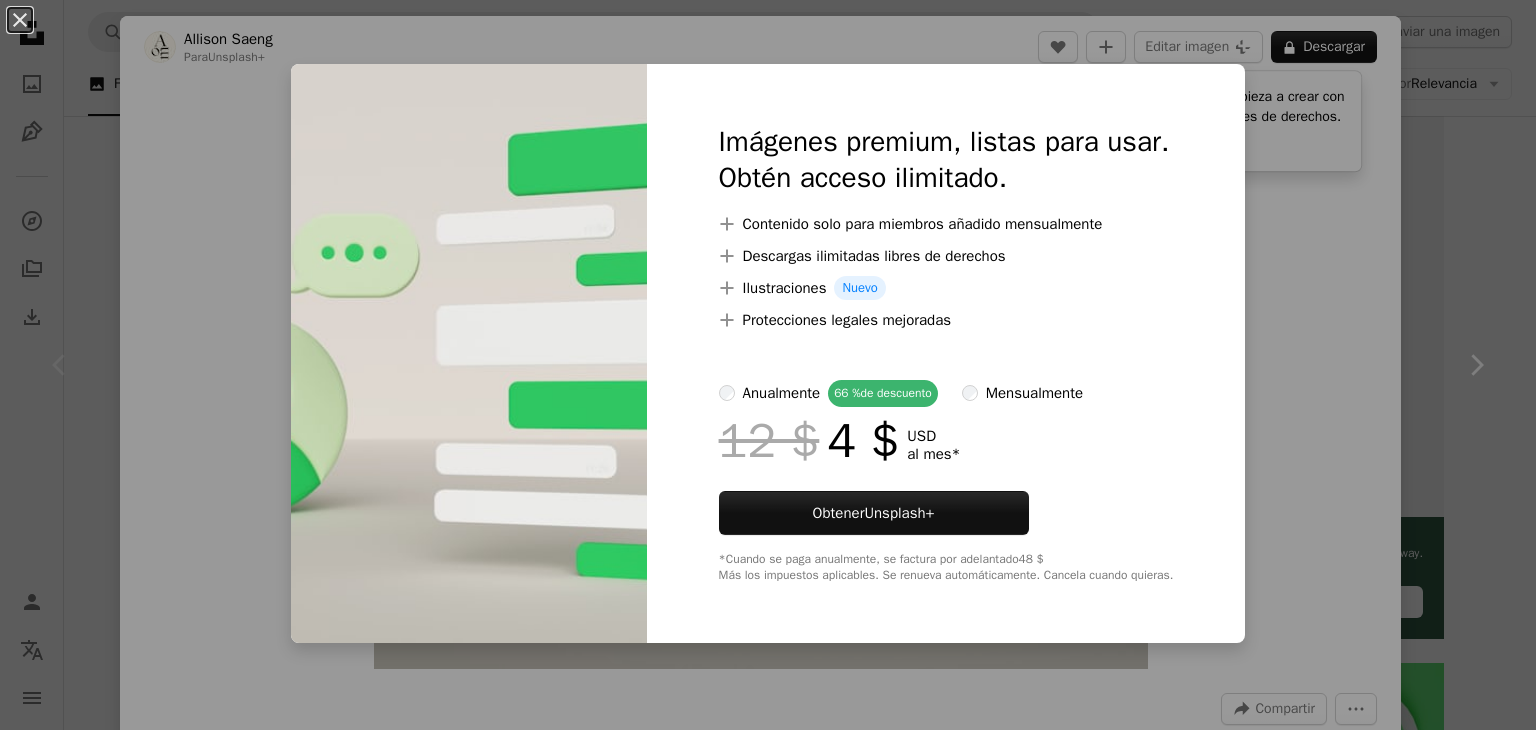 click on "An X shape Imágenes premium, listas para usar. Obtén acceso ilimitado. A plus sign Contenido solo para miembros añadido mensualmente A plus sign Descargas ilimitadas libres de derechos A plus sign Ilustraciones  Nuevo A plus sign Protecciones legales mejoradas anualmente 66 %  de descuento mensualmente 12 $   4 $ USD al mes * Obtener  Unsplash+ *Cuando se paga anualmente, se factura por adelantado  48 $ Más los impuestos aplicables. Se renueva automáticamente. Cancela cuando quieras." at bounding box center [768, 365] 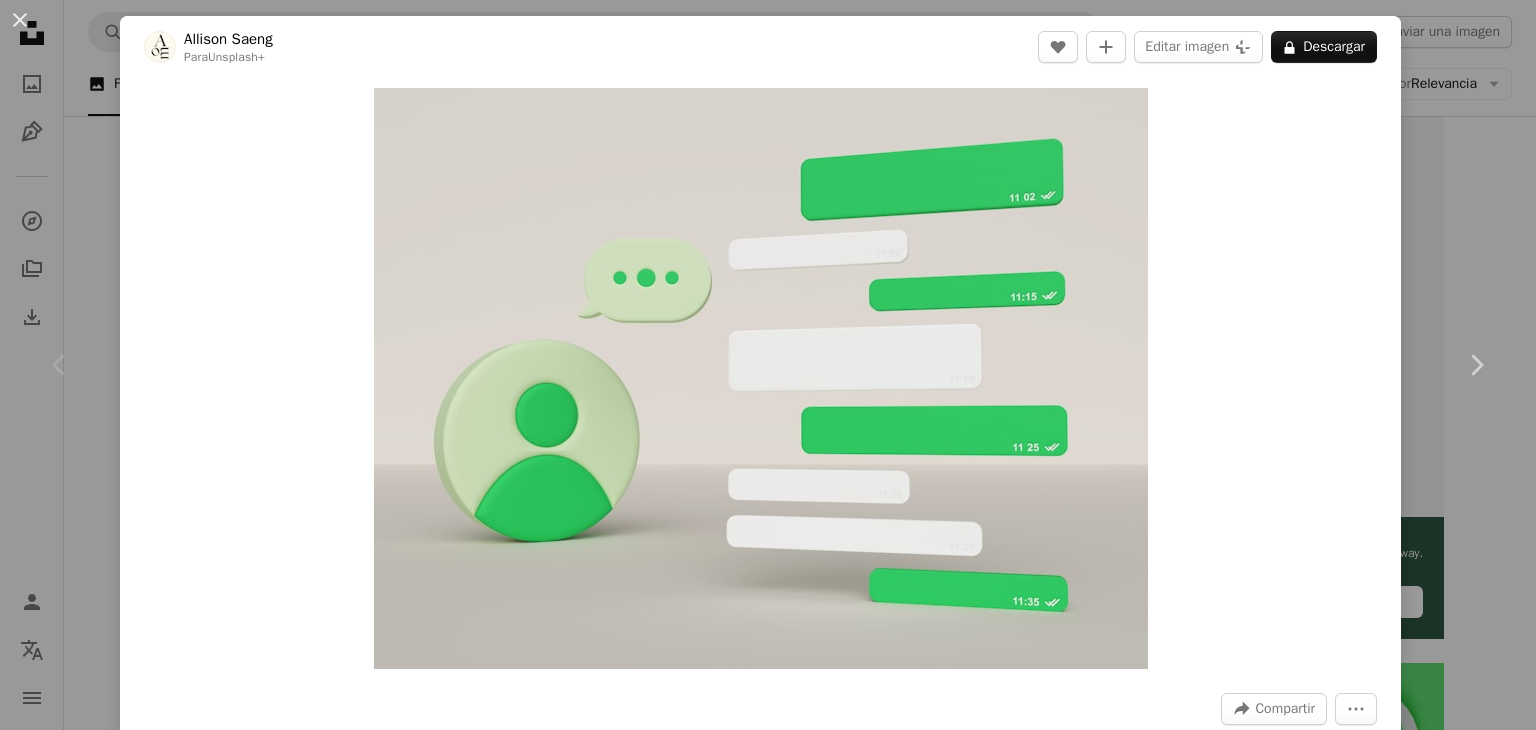 click on "Unsplash logo Página de inicio de Unsplash A photo Pen Tool A compass A stack of folders Download Person Localization icon navigation menu A magnifying glass ******** An X shape Visual search Obtener Unsplash+ Inicia sesión Enviar una imagen Explora imágenes premium en iStock  |  20 % de descuento en iStock  ↗ Explora imágenes premium en iStock 20 % de descuento en iStock  ↗ Ver más  ↗ Ver más en iStock  ↗ A photo Fotos   1,4 mil Pen Tool Ilustraciones   185 A stack of folders Colecciones   1,2 mil A group of people Usuarios   356 A copyright icon © Licencia Arrow down Aspect ratio Orientación Arrow down Unfold Clasificar por  Relevancia Arrow down Filters Filtros Whatsapp Chevron right Logotipo de WhatsApp Estado de WhatsApp WhatsApp DP teléfono Fondo de pantalla de WhatsApp whatsapp icon Chat de WhatsApp Whatsapp Negocios Aplicación de WhatsApp instagram telegrama aplicación Plus sign for Unsplash+ A heart A plus sign [FIRST] [LAST] Para  Unsplash+ A lock   Descargar A heart Para" at bounding box center (768, 1875) 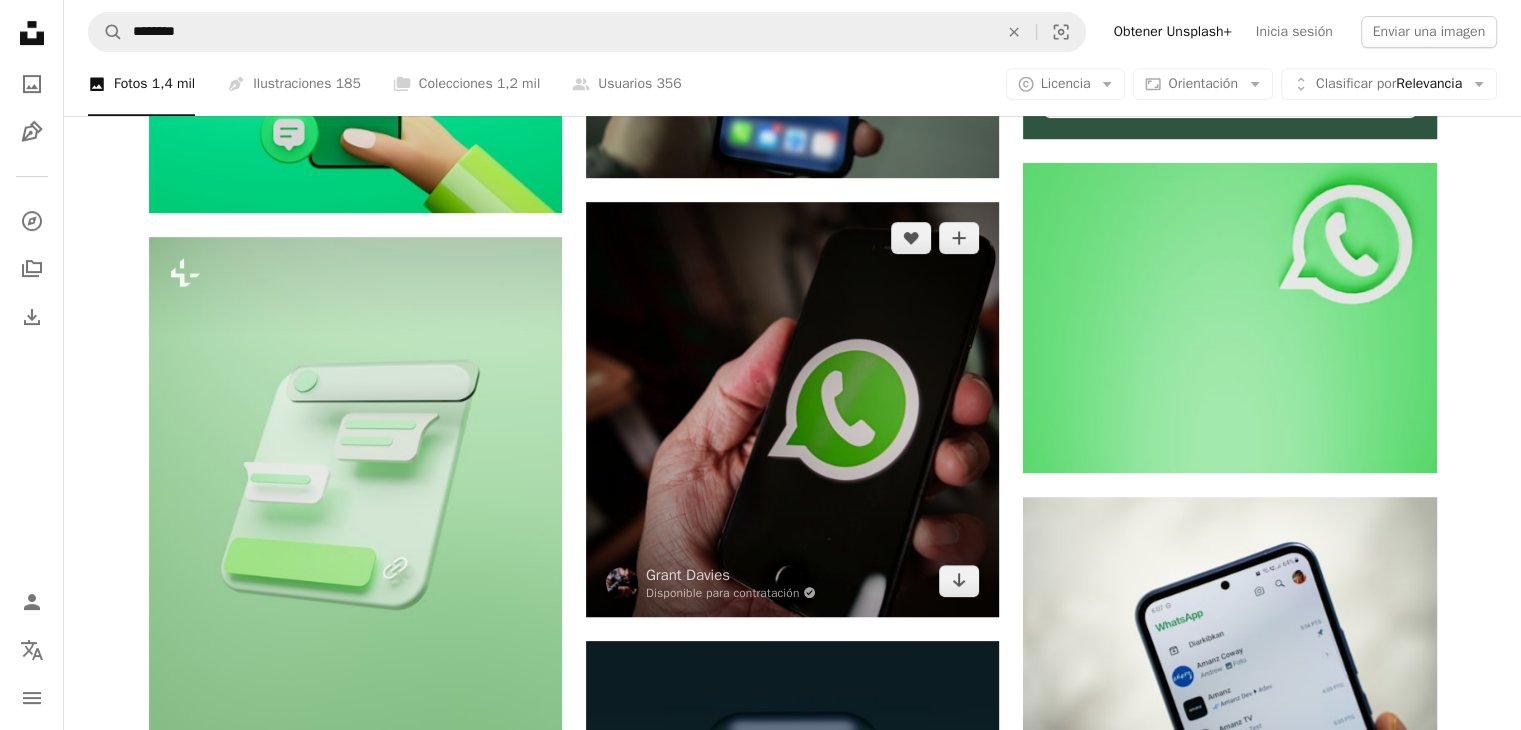scroll, scrollTop: 896, scrollLeft: 0, axis: vertical 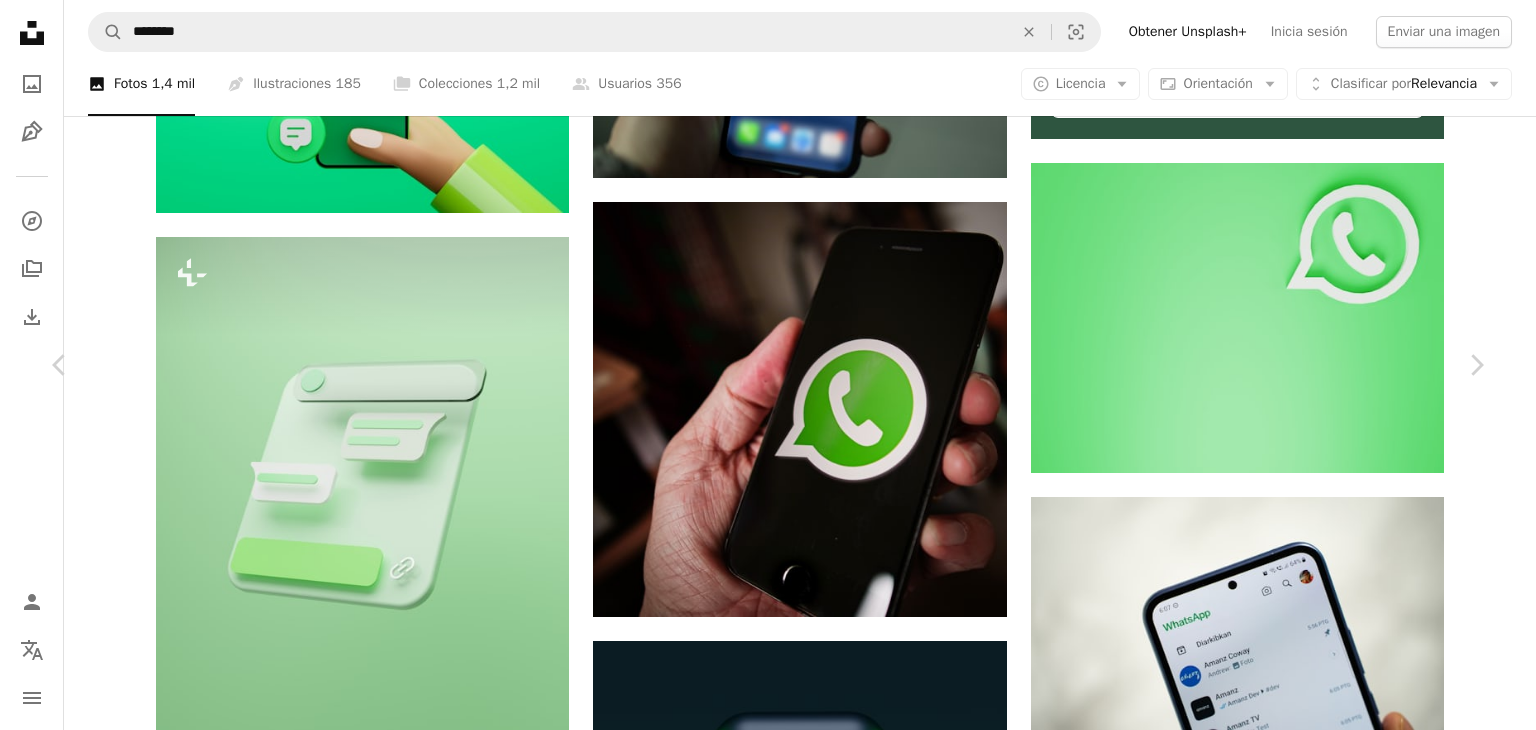 click on "Descargar gratis" at bounding box center (1280, 3694) 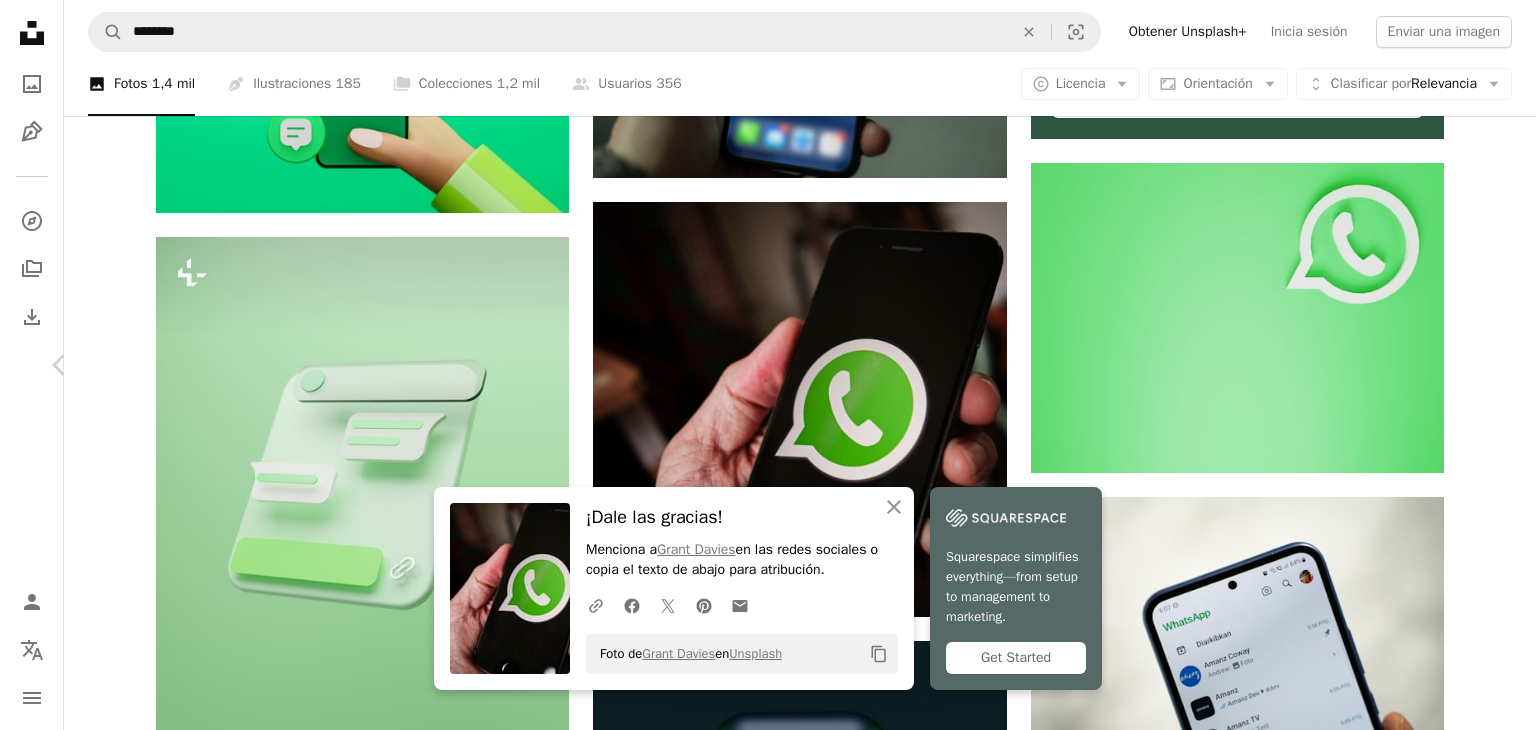 click on "Chevron right" at bounding box center (1476, 365) 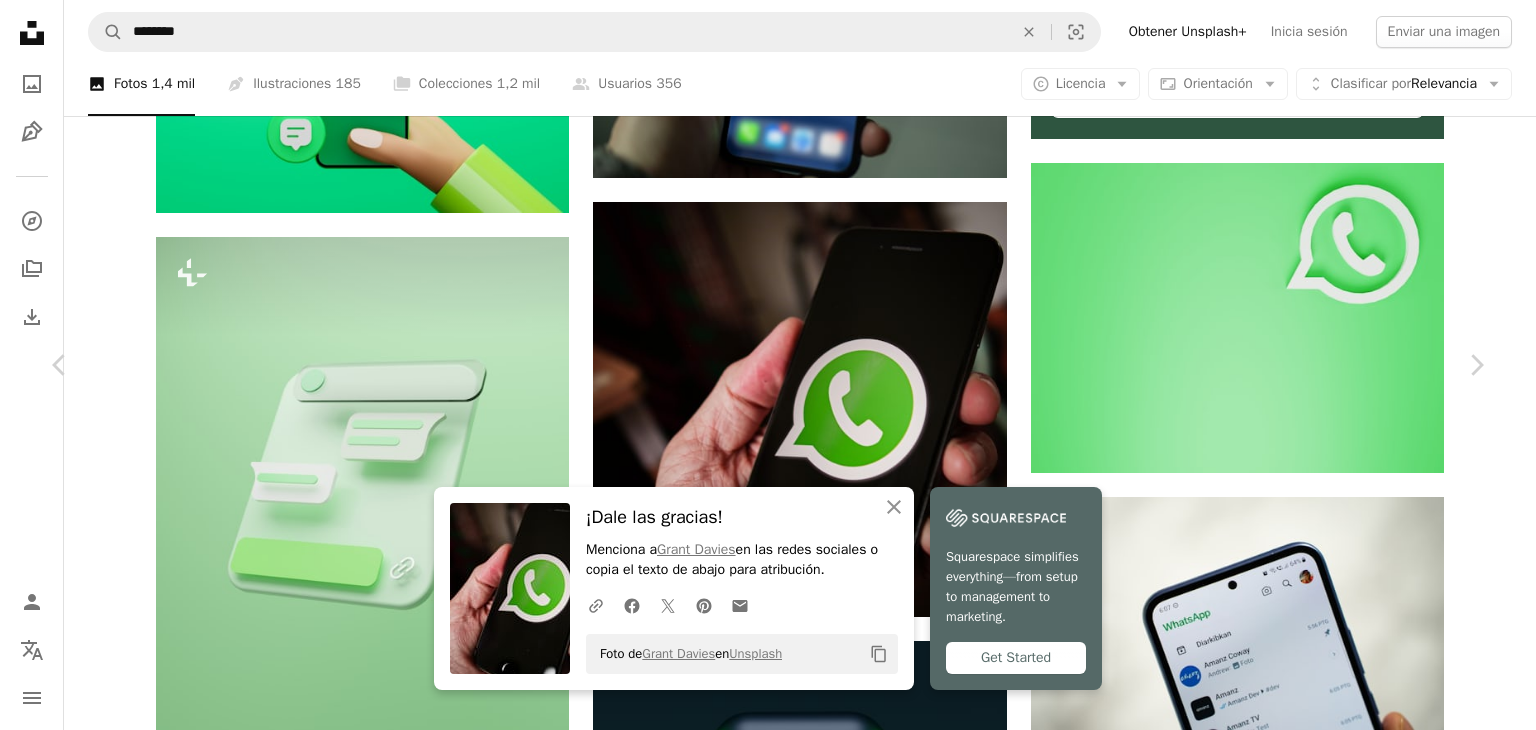 click on "An X shape Chevron left Chevron right An X shape Cerrar ¡Dale las gracias! Menciona a  [FIRST] [LAST]  en las redes sociales o copia el texto de abajo para atribución. A URL sharing icon (chains) Facebook icon X (formerly Twitter) icon Pinterest icon An envelope Foto de  [FIRST] [LAST]  en  Unsplash
Copy content Squarespace simplifies everything—from setup to management to marketing. Get Started [FIRST] [LAST] Para  Unsplash+ A heart A plus sign Editar imagen   Plus sign for Unsplash+ A lock   Descargar Zoom in A forward-right arrow Compartir More Actions Calendar outlined Publicado el  24 de mayo de 2023 Safety Con la  Licencia Unsplash+ Redes sociales marketing Internet Renderizado 3D Imagen digital hacer whatsapp hilos mensajería Aplicación Threads Imágenes de Creative Commons De esta serie Chevron right Plus sign for Unsplash+ Plus sign for Unsplash+ Plus sign for Unsplash+ Plus sign for Unsplash+ Plus sign for Unsplash+ Plus sign for Unsplash+ Plus sign for Unsplash+ Imágenes relacionadas Para" at bounding box center (768, 4012) 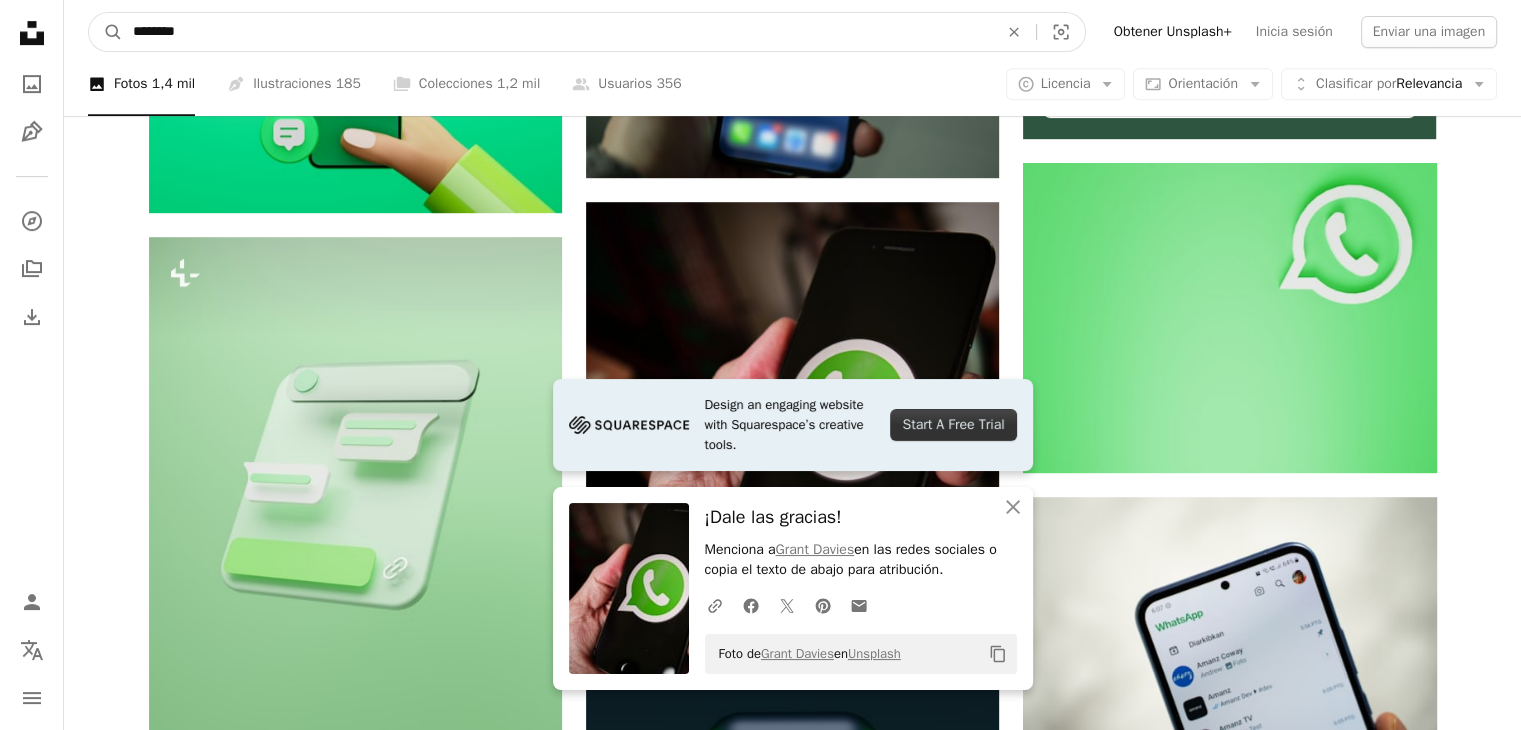 drag, startPoint x: 752, startPoint y: 34, endPoint x: 718, endPoint y: 42, distance: 34.928497 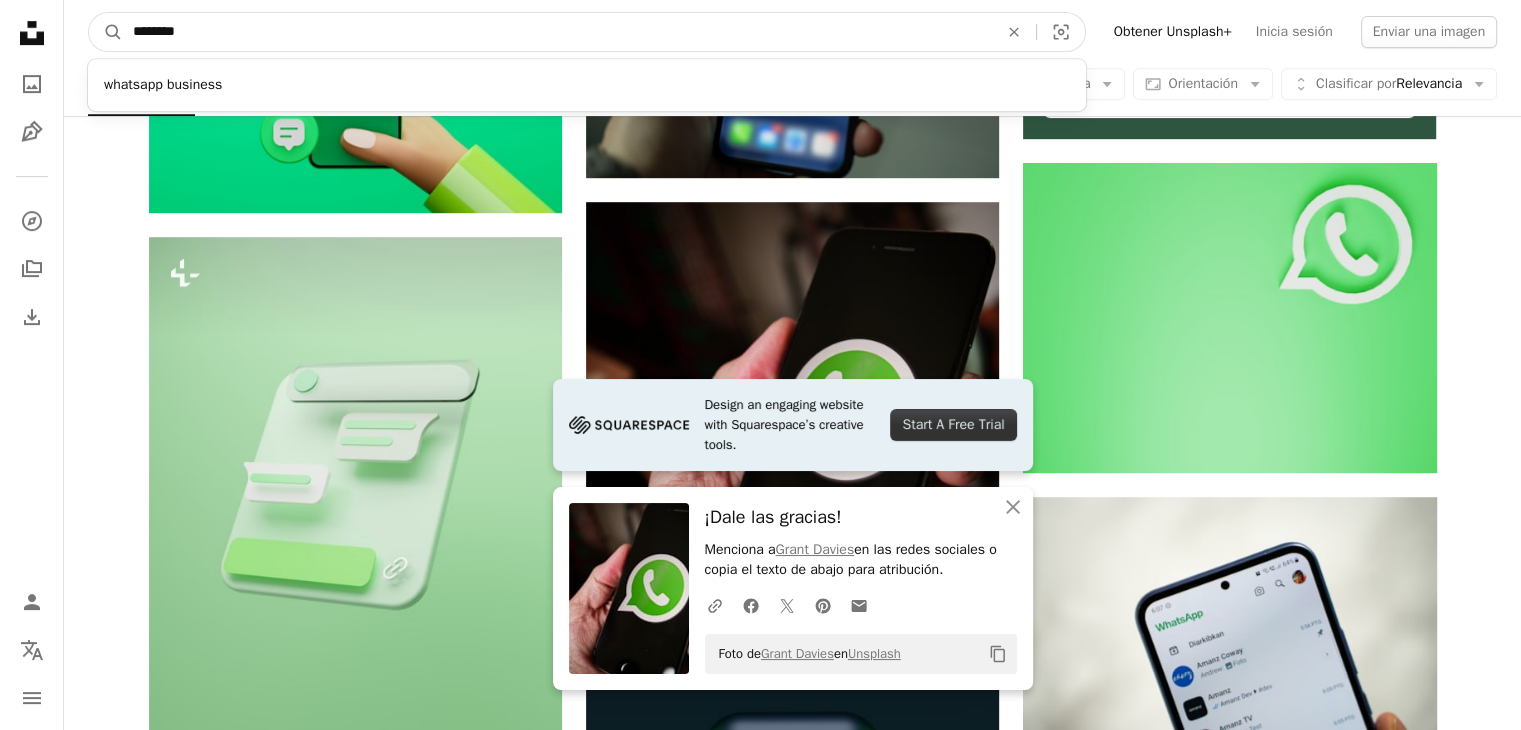 click on "********" at bounding box center [557, 32] 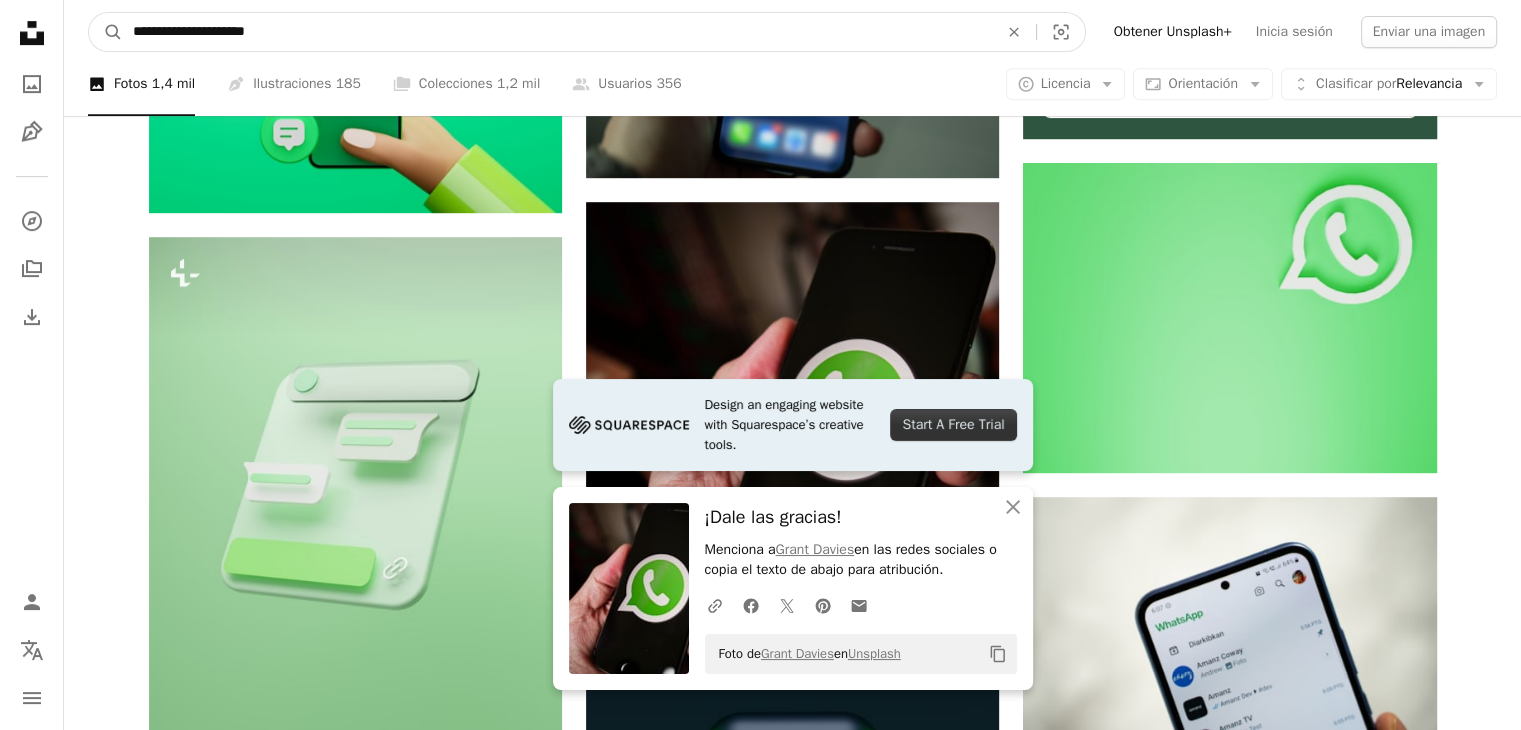 type on "**********" 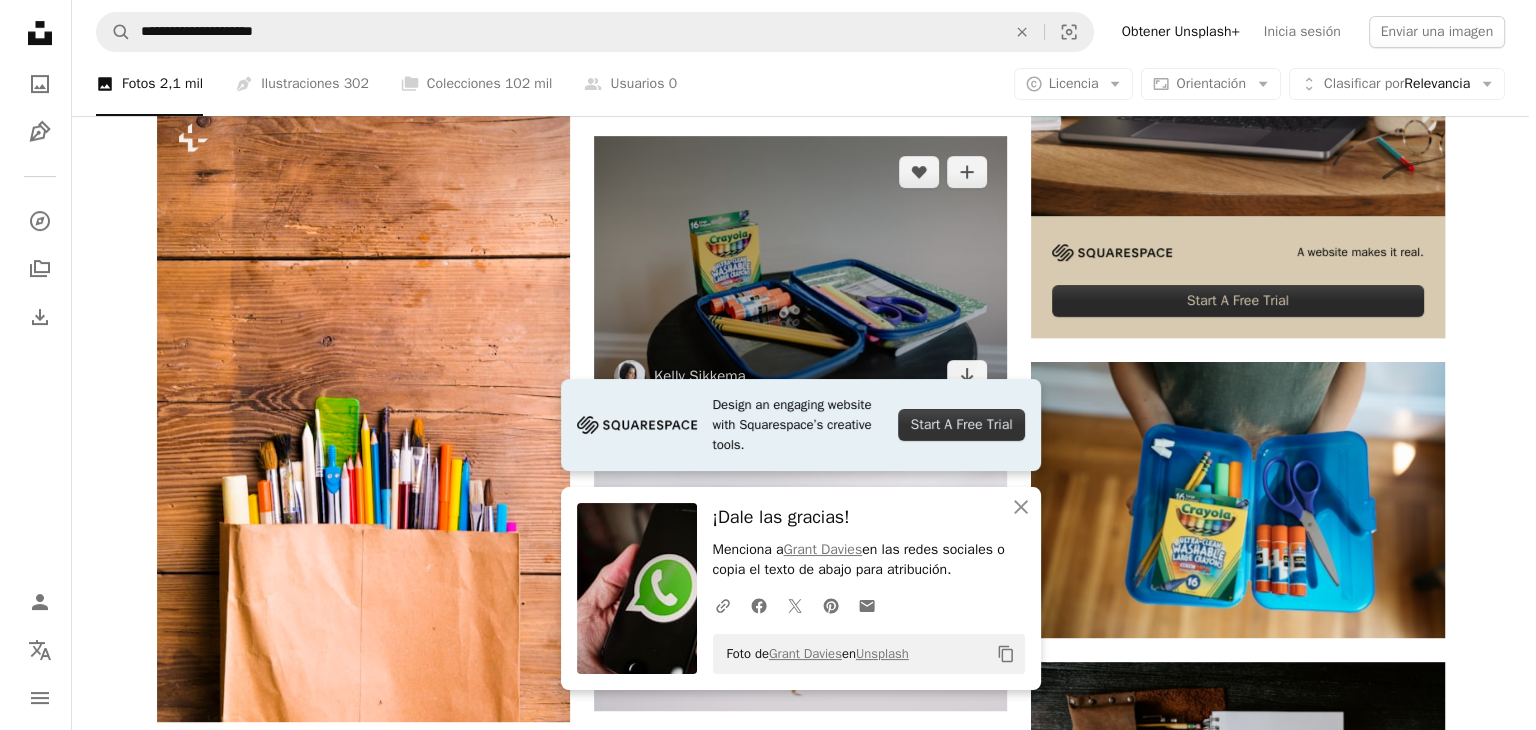 scroll, scrollTop: 698, scrollLeft: 0, axis: vertical 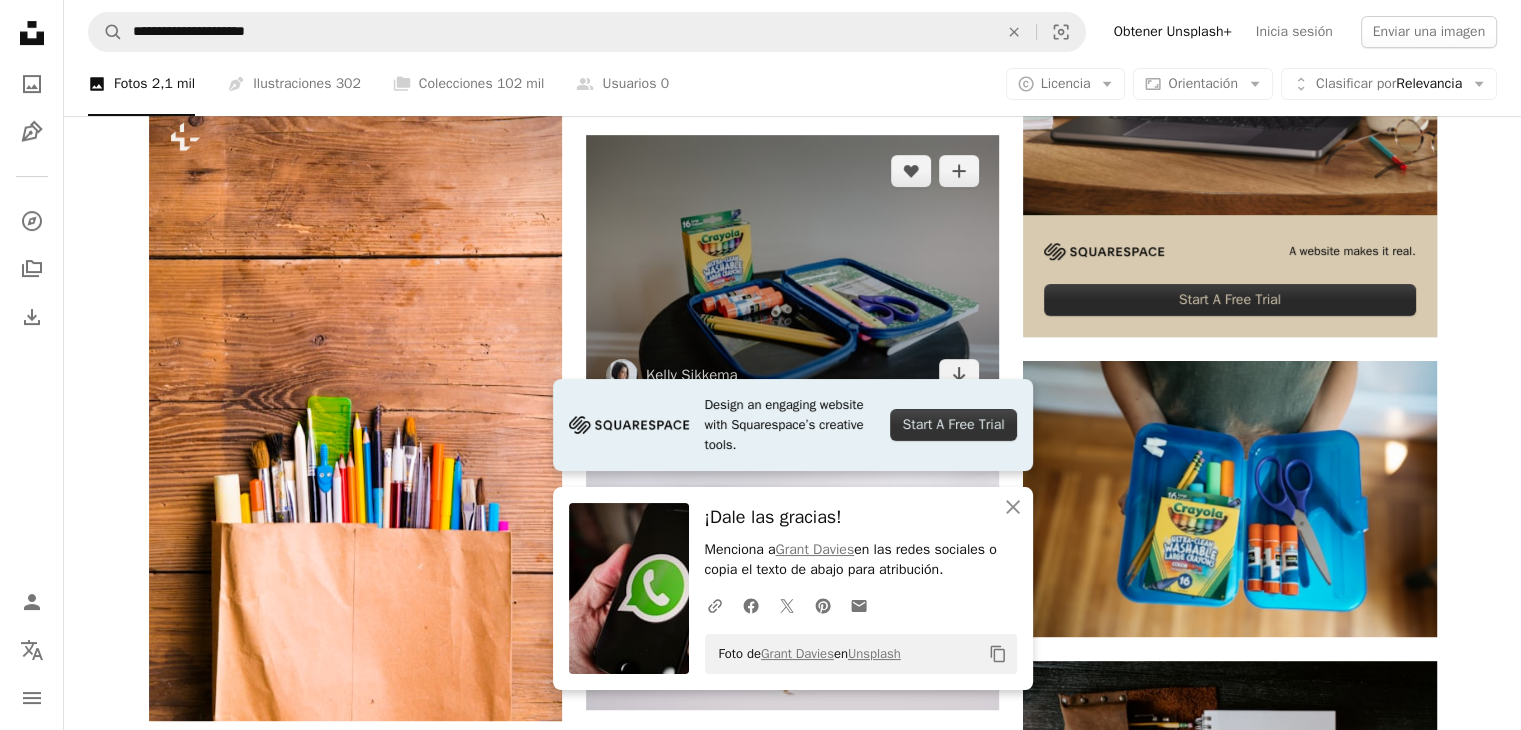 click at bounding box center [792, 272] 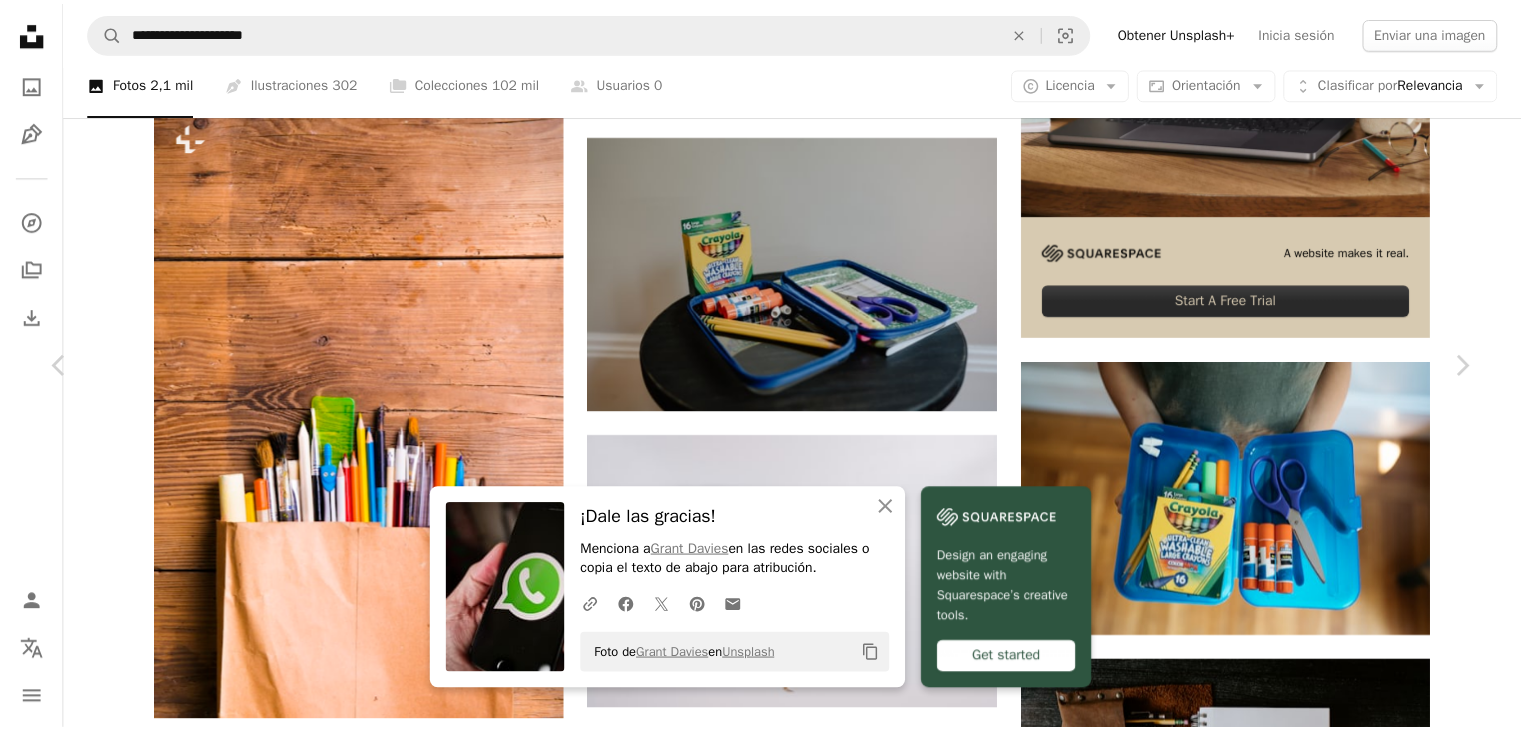 scroll, scrollTop: 0, scrollLeft: 0, axis: both 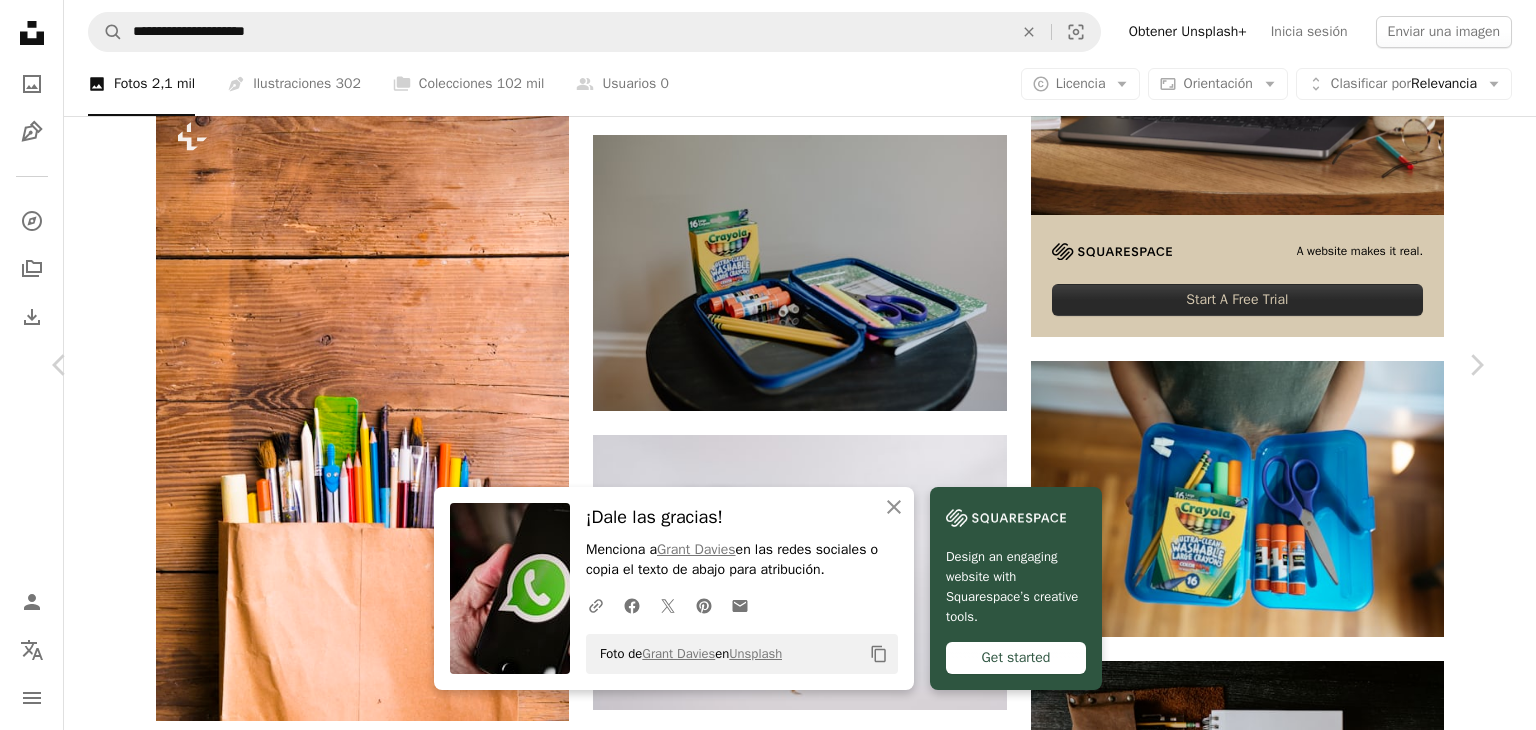 click on "Descargar gratis" at bounding box center (1280, 3982) 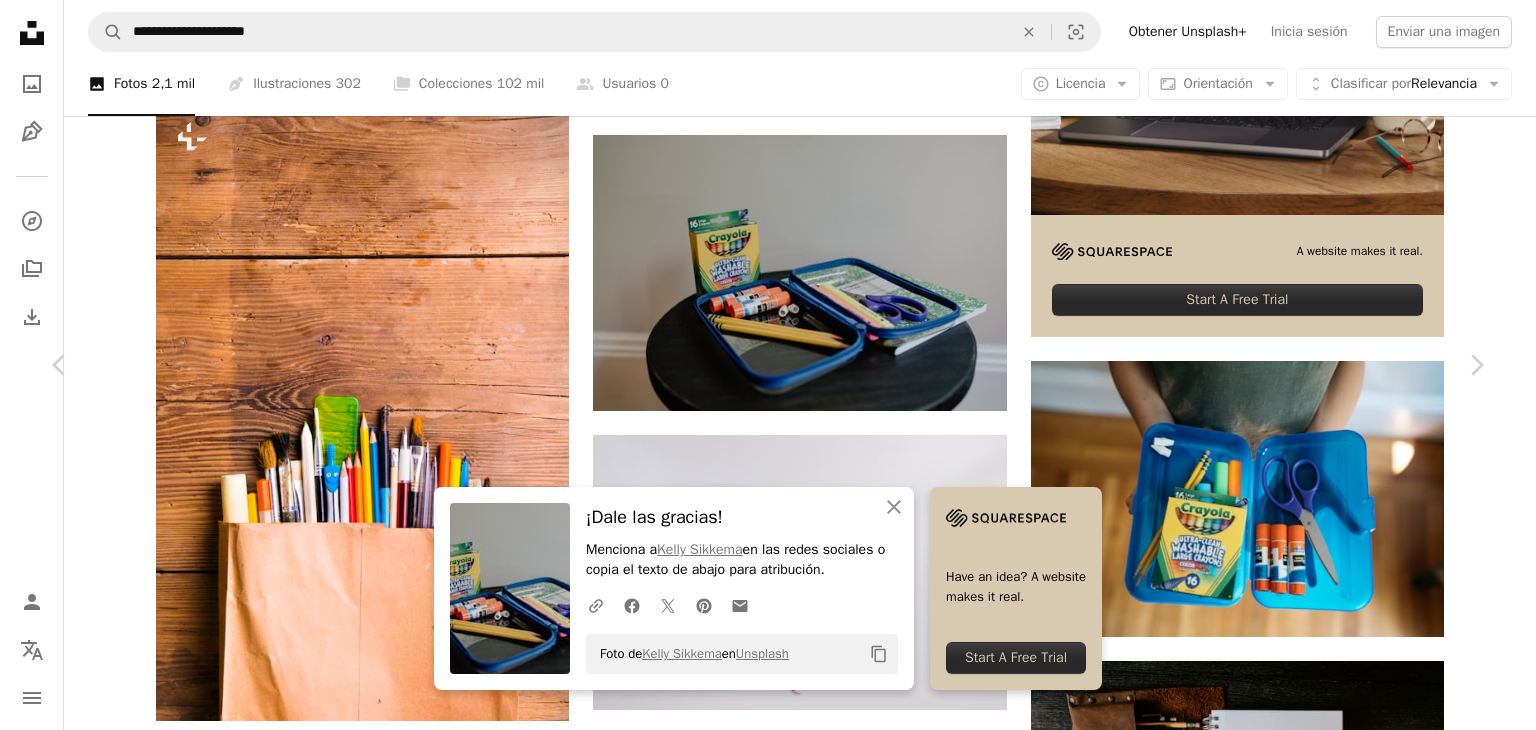 click on "An X shape Chevron left Chevron right An X shape Cerrar ¡Dale las gracias! Menciona a  [FIRST] [LAST]  en las redes sociales o copia el texto de abajo para atribución. A URL sharing icon (chains) Facebook icon X (formerly Twitter) icon Pinterest icon An envelope Foto de  [FIRST] [LAST]  en  Unsplash
Copy content Have an idea? A website makes it real. Start A Free Trial [FIRST] [LAST] [FIRST] [LAST] A heart A plus sign Editar imagen   Plus sign for Unsplash+ Descargar gratis Chevron down Zoom in Visualizaciones 748.755 Descargas 5639 Presentado en Fotos A forward-right arrow Compartir Info icon Información More Actions Calendar outlined Publicado el  28 de agosto de 2022 Camera SONY, ILCE-7M4 Safety Uso gratuito bajo la  Licencia Unsplash arte escuela escritura amarillo cuaderno Vuelta al cole lista lápiz tijeras Crayones caso borrador académica Utensilios estuche Suministros barra de pegamento Imágenes gratuitas Explora imágenes premium relacionadas en iStock  |  Ver más en iStock  ↗ A heart" at bounding box center (768, 4300) 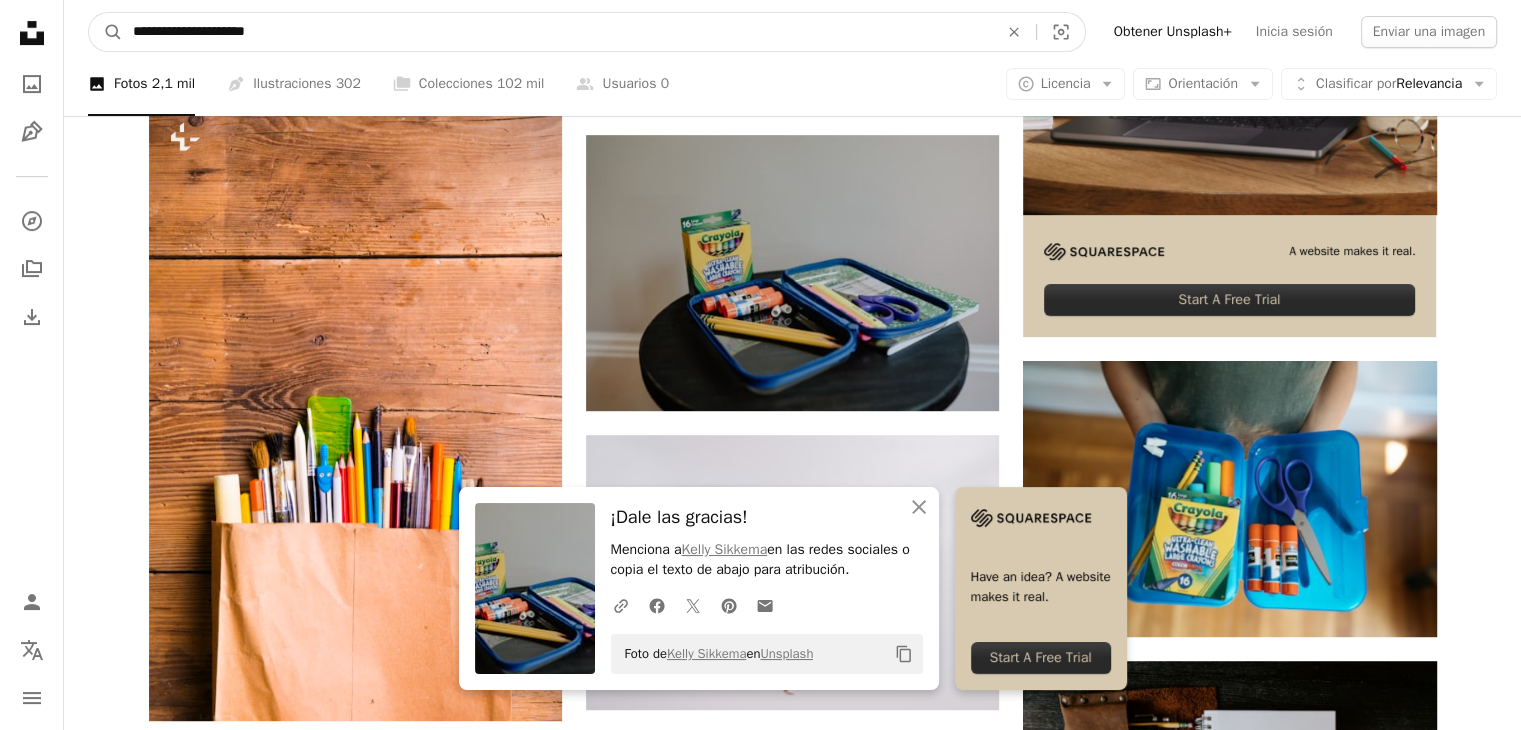 drag, startPoint x: 340, startPoint y: 26, endPoint x: 130, endPoint y: 57, distance: 212.27576 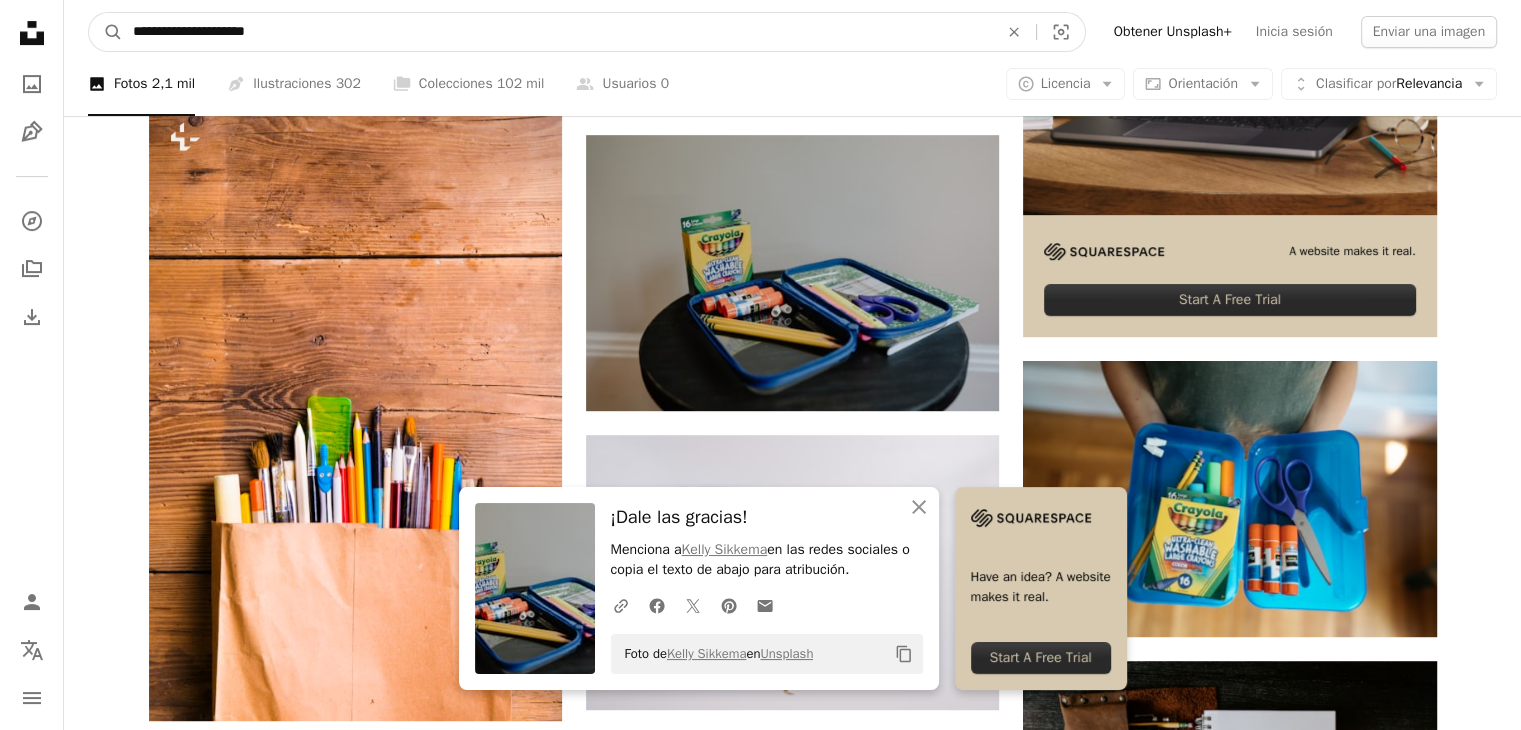 type on "*" 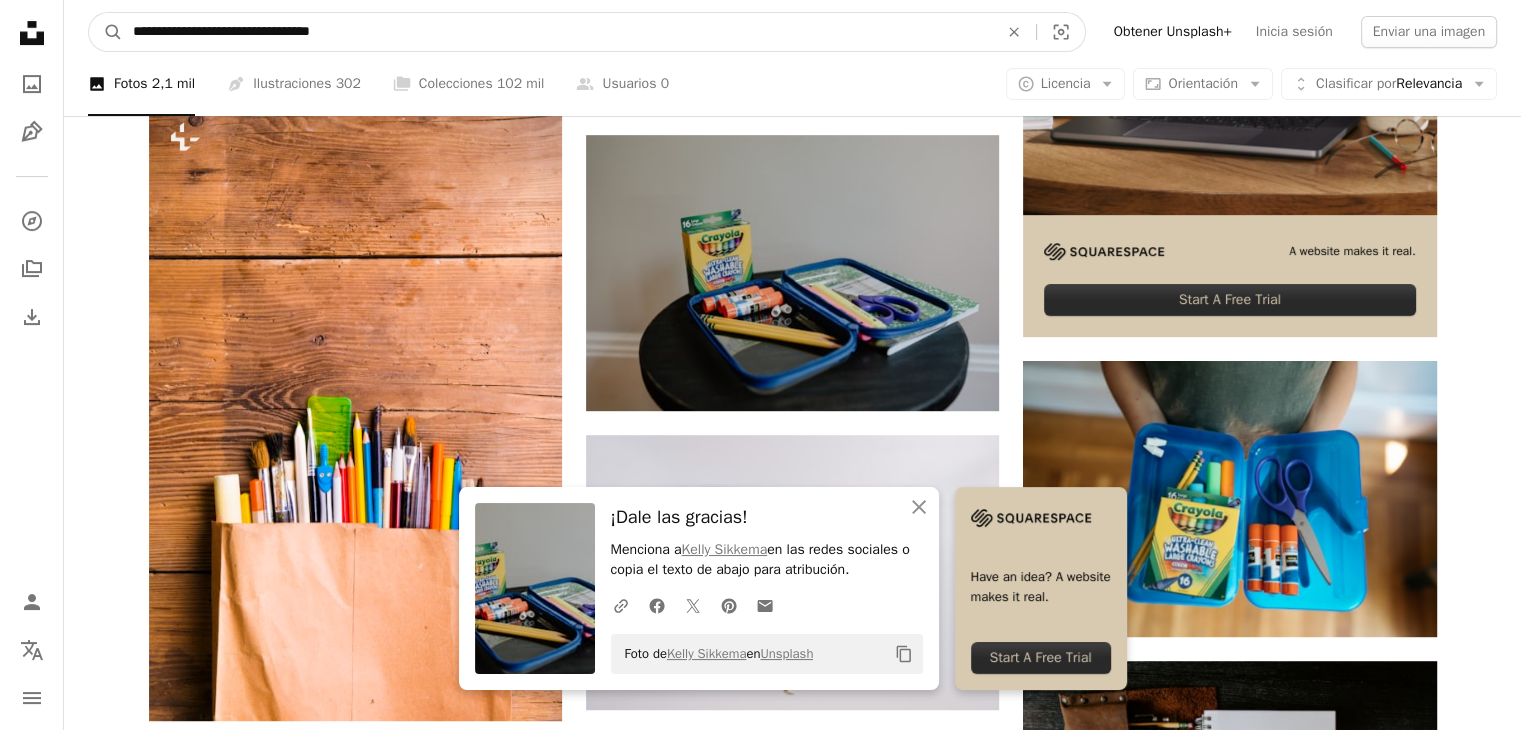 type on "**********" 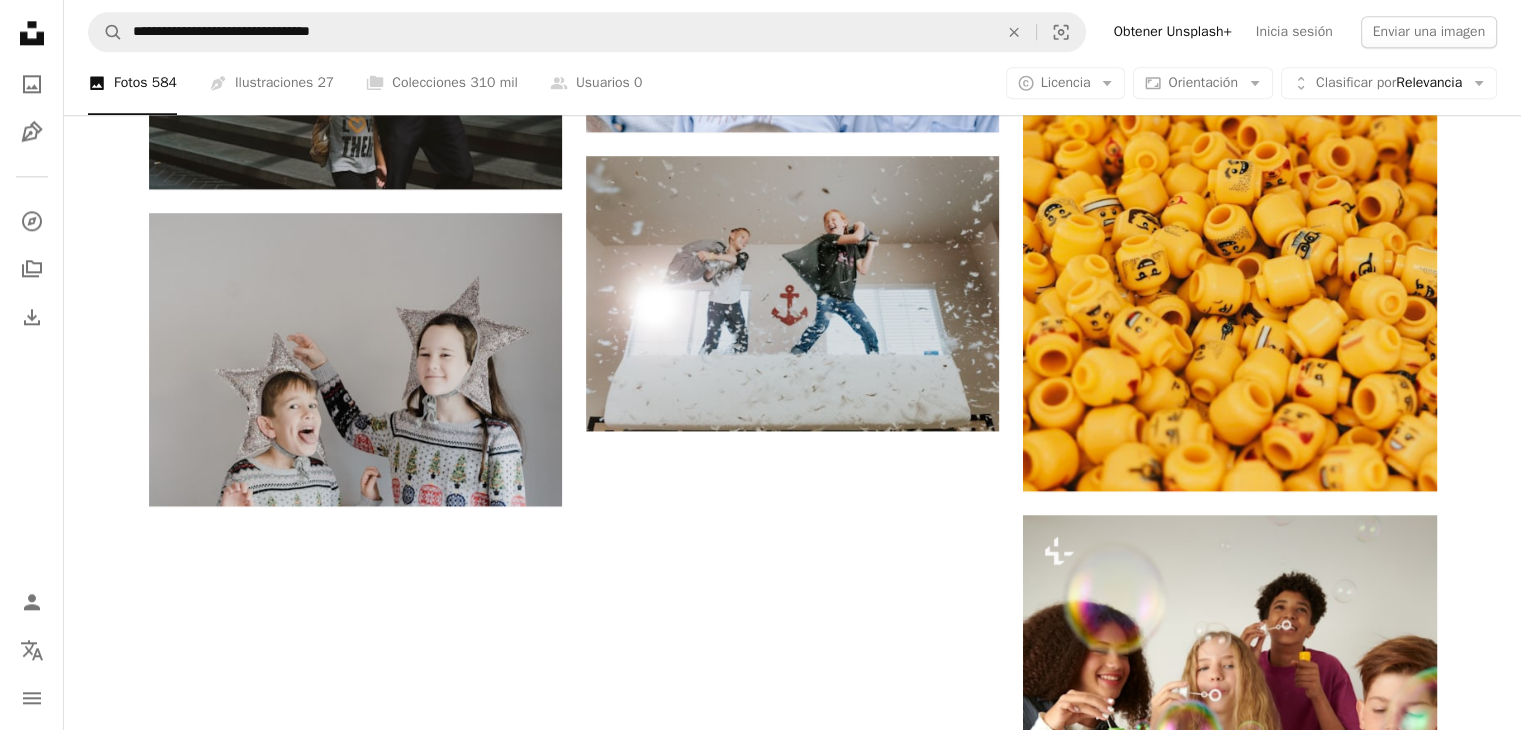 scroll, scrollTop: 2444, scrollLeft: 0, axis: vertical 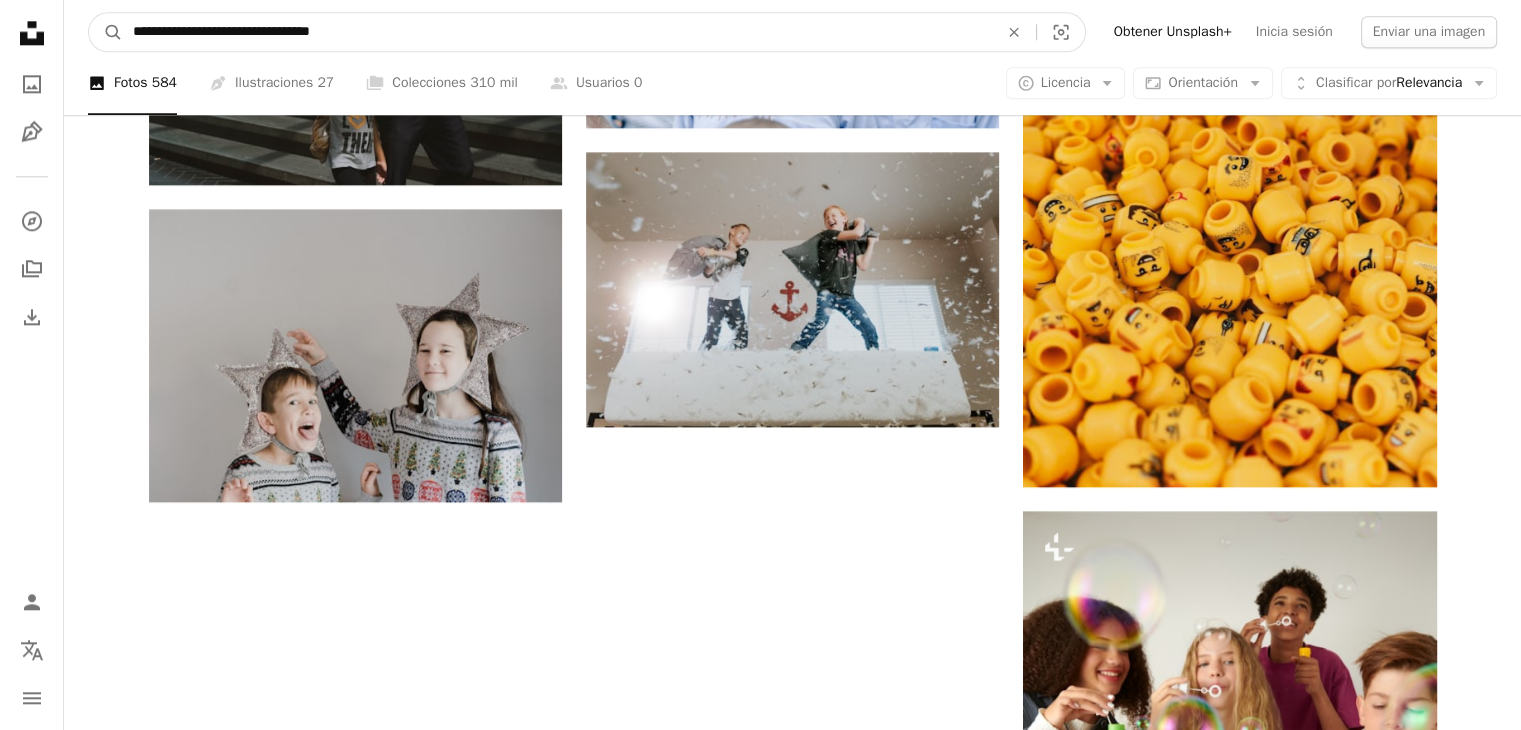 drag, startPoint x: 238, startPoint y: 33, endPoint x: 88, endPoint y: 40, distance: 150.16324 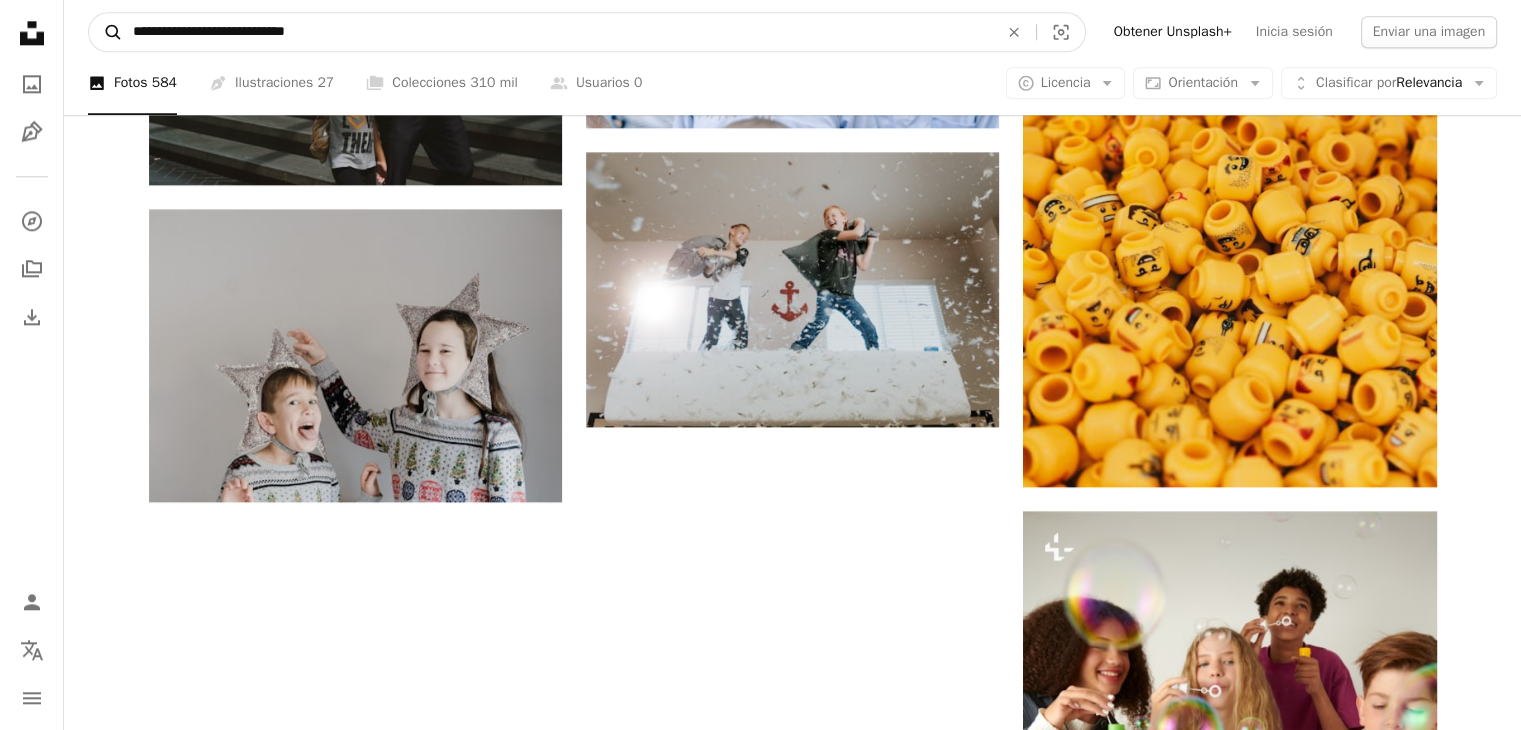 type on "**********" 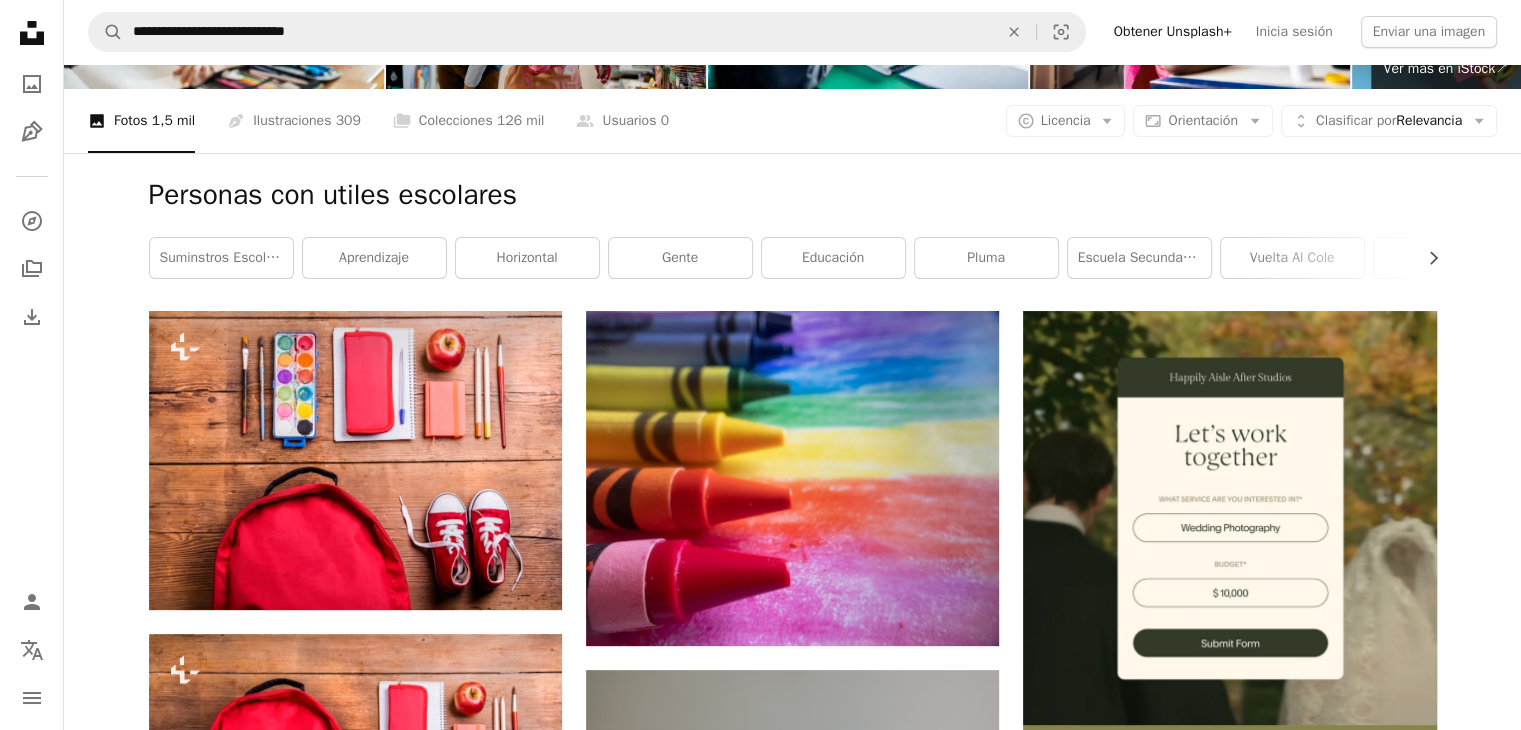scroll, scrollTop: 0, scrollLeft: 0, axis: both 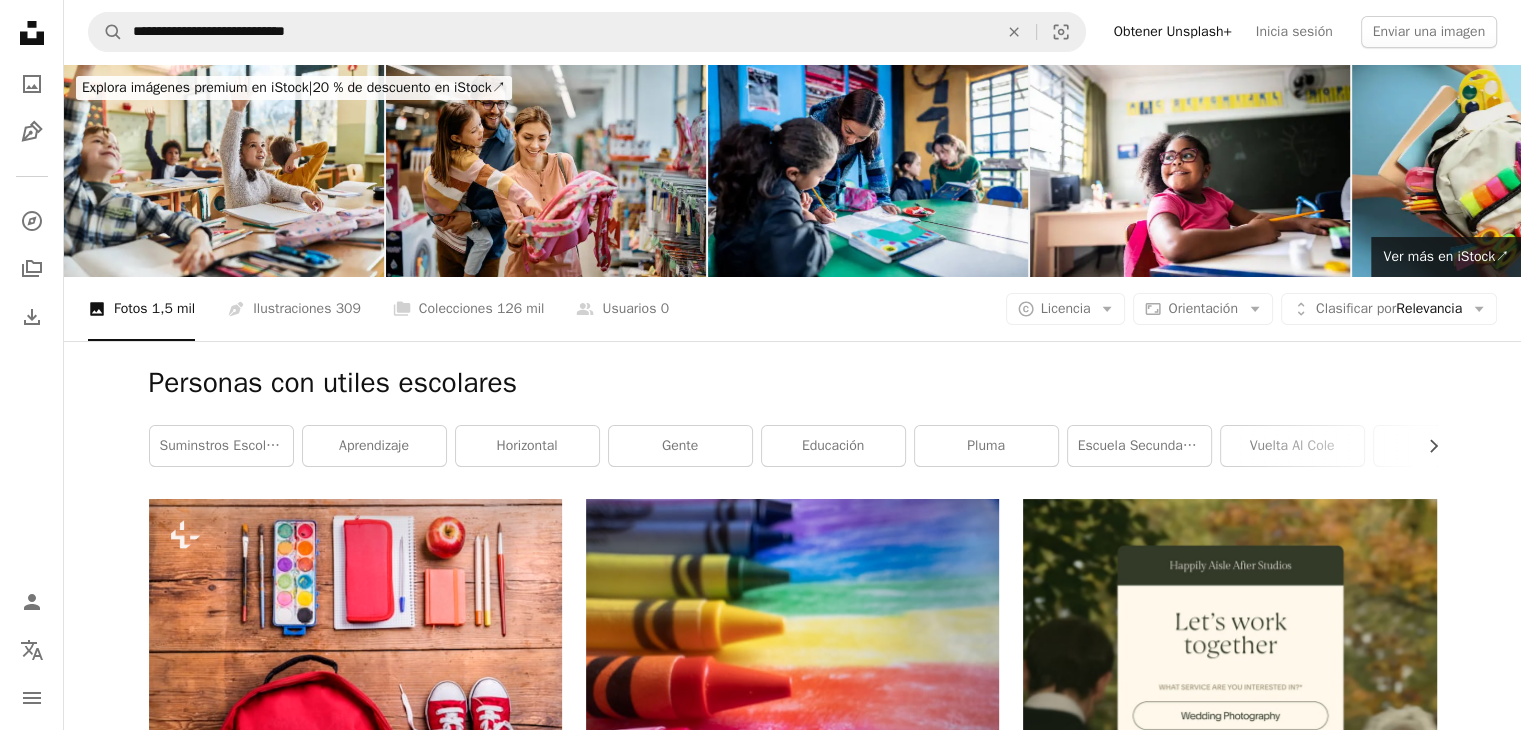 click at bounding box center [1512, 170] 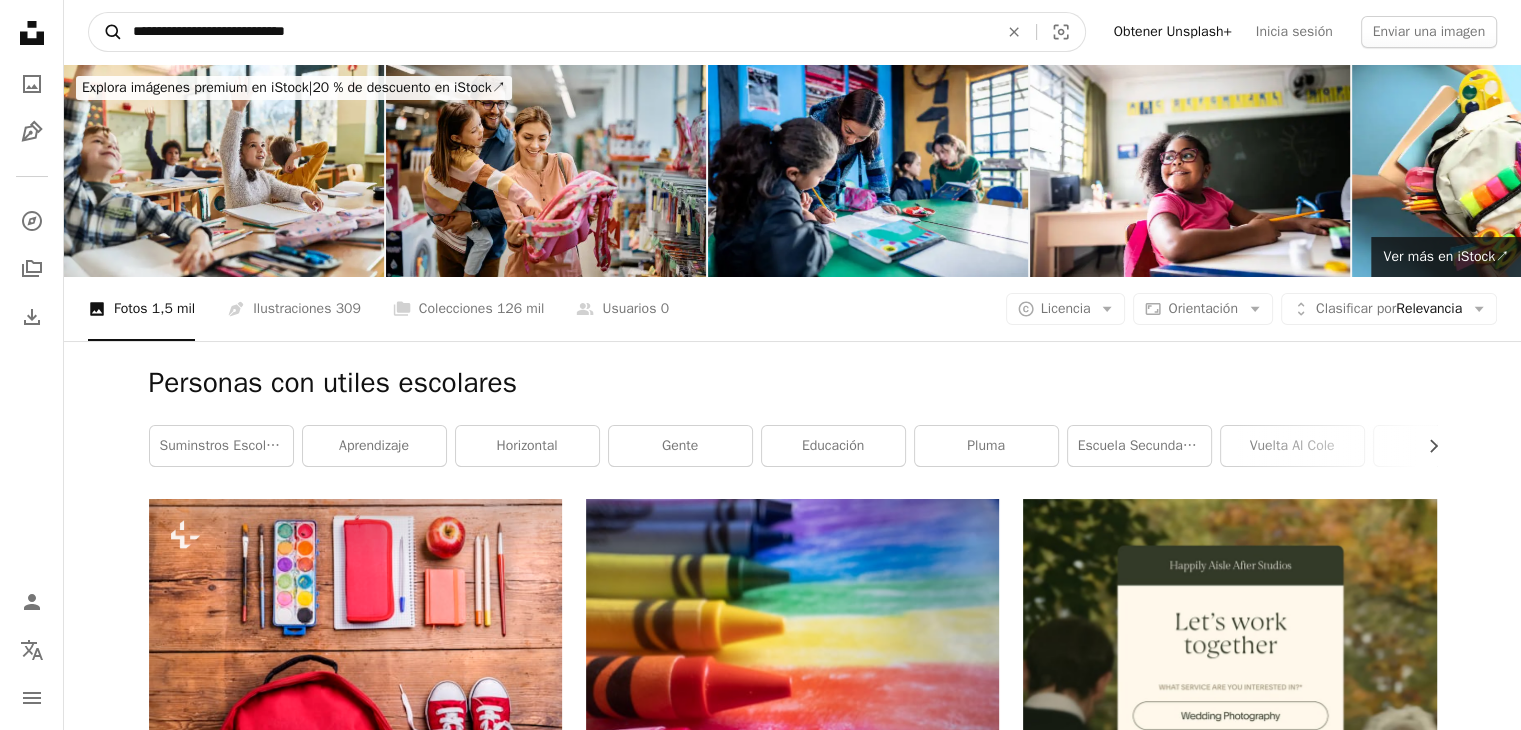 drag, startPoint x: 221, startPoint y: 37, endPoint x: 119, endPoint y: 47, distance: 102.48902 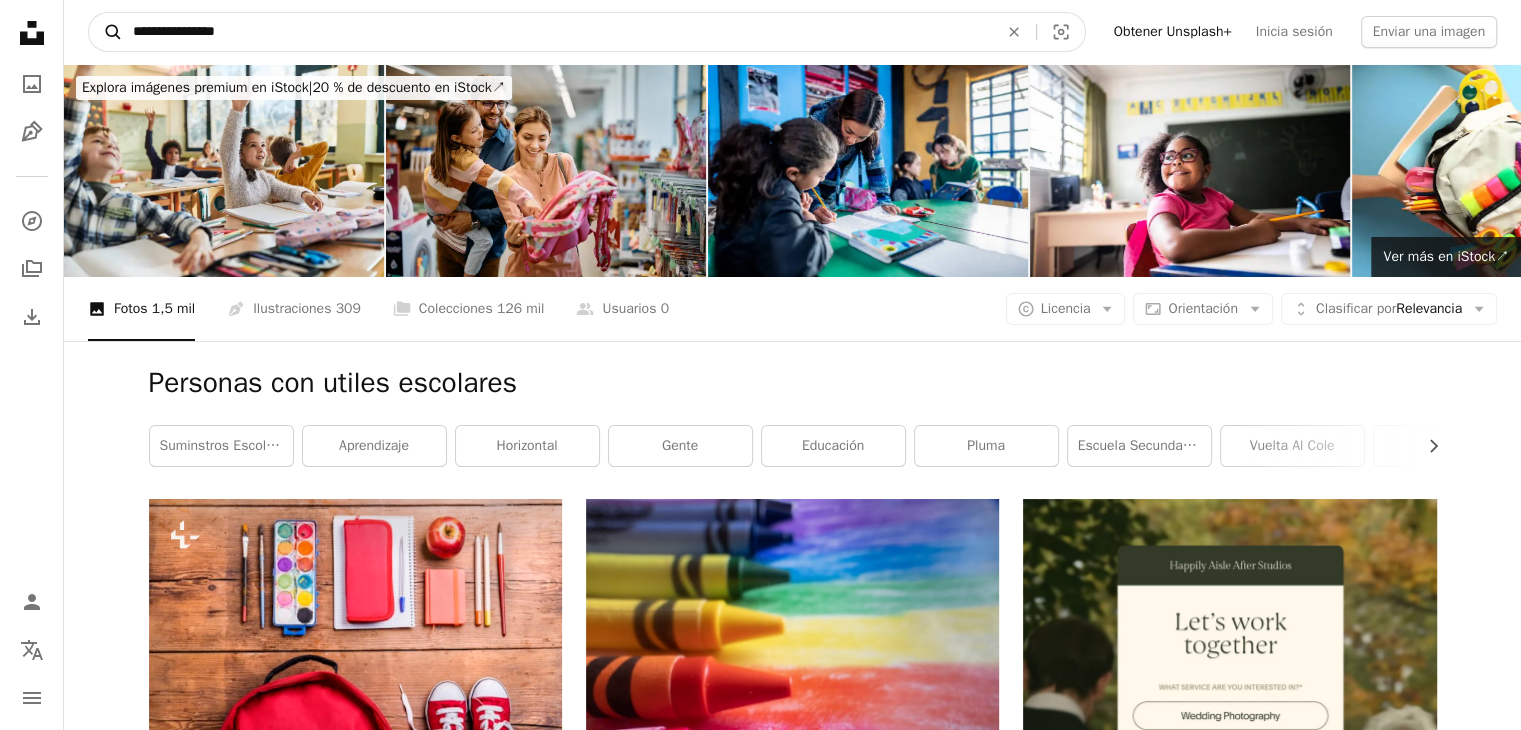 click on "A magnifying glass" at bounding box center (106, 32) 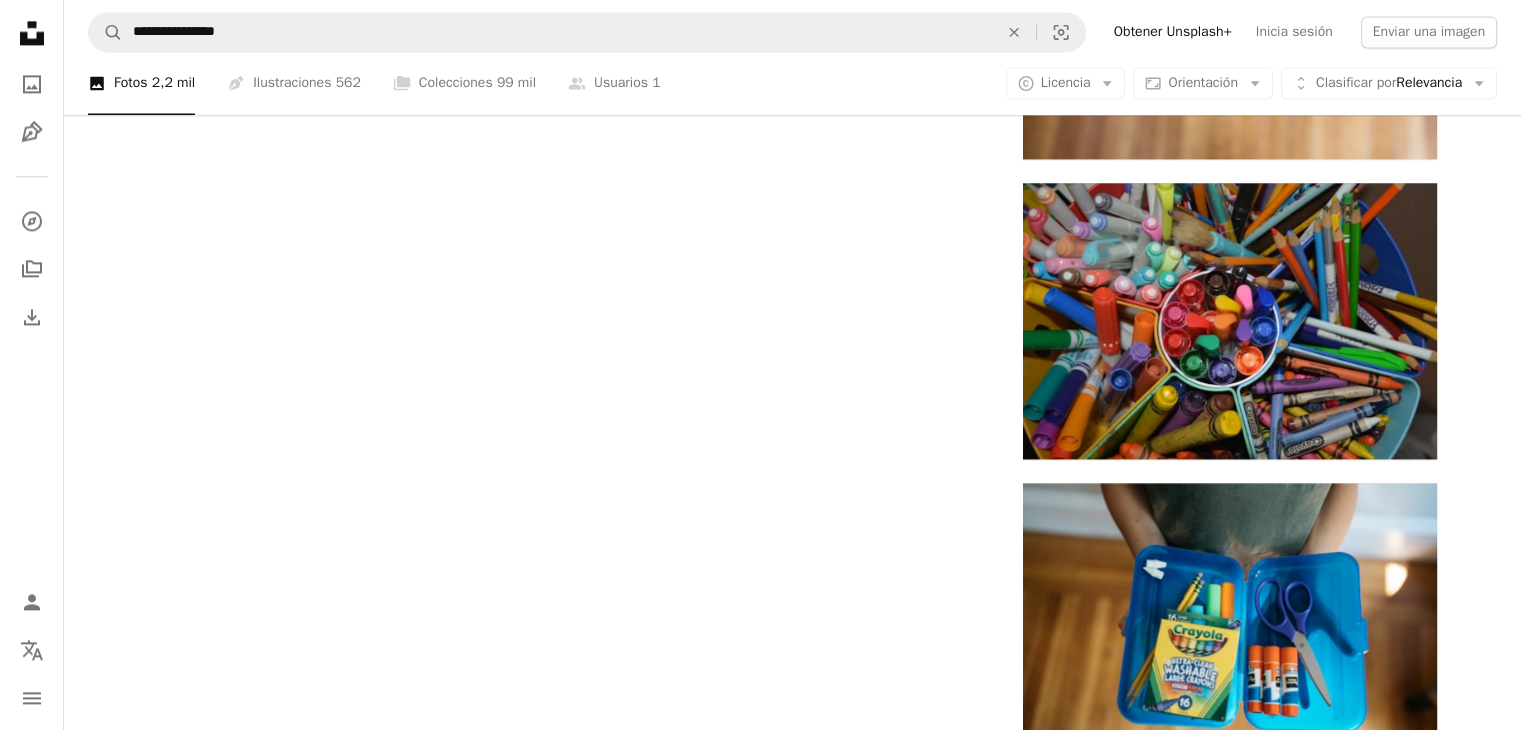 scroll, scrollTop: 2886, scrollLeft: 0, axis: vertical 